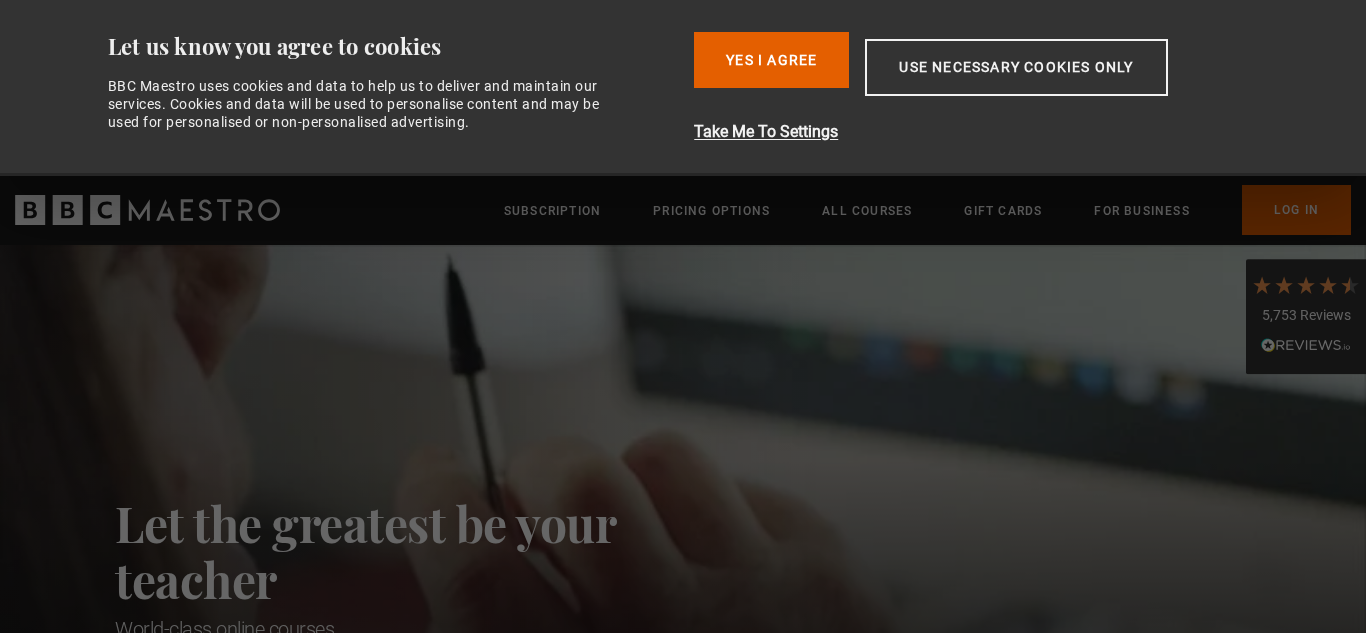 scroll, scrollTop: 0, scrollLeft: 0, axis: both 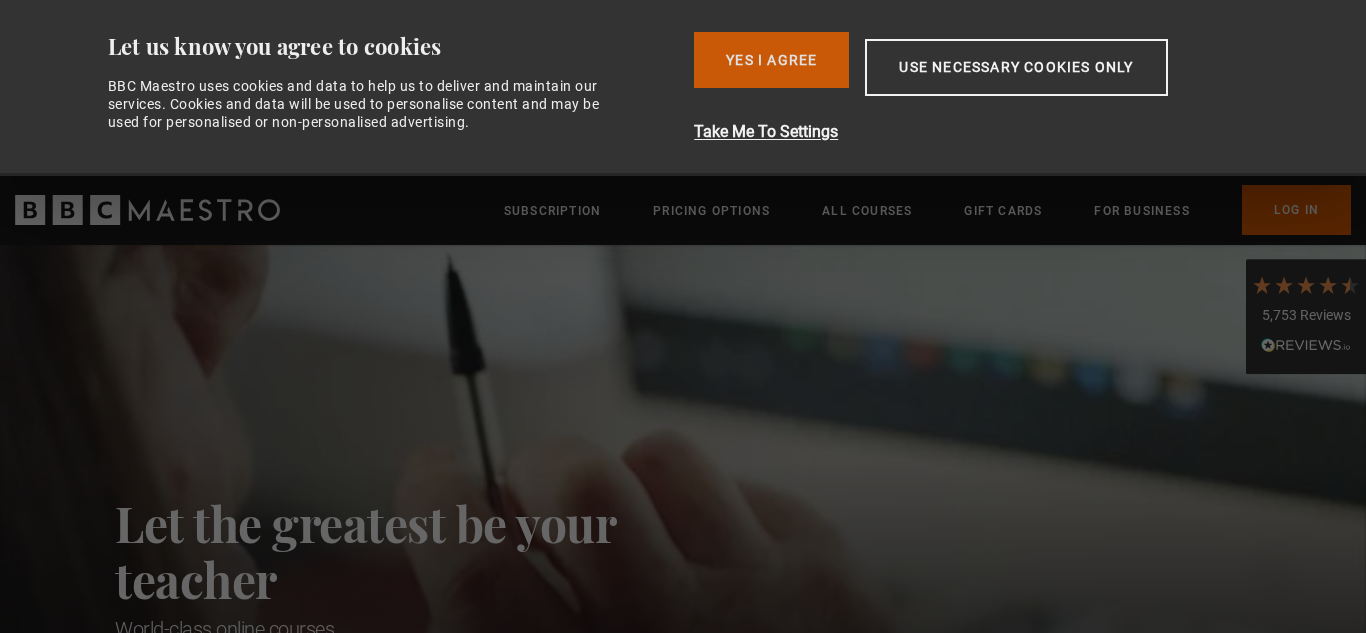 click on "Yes I Agree" at bounding box center (771, 60) 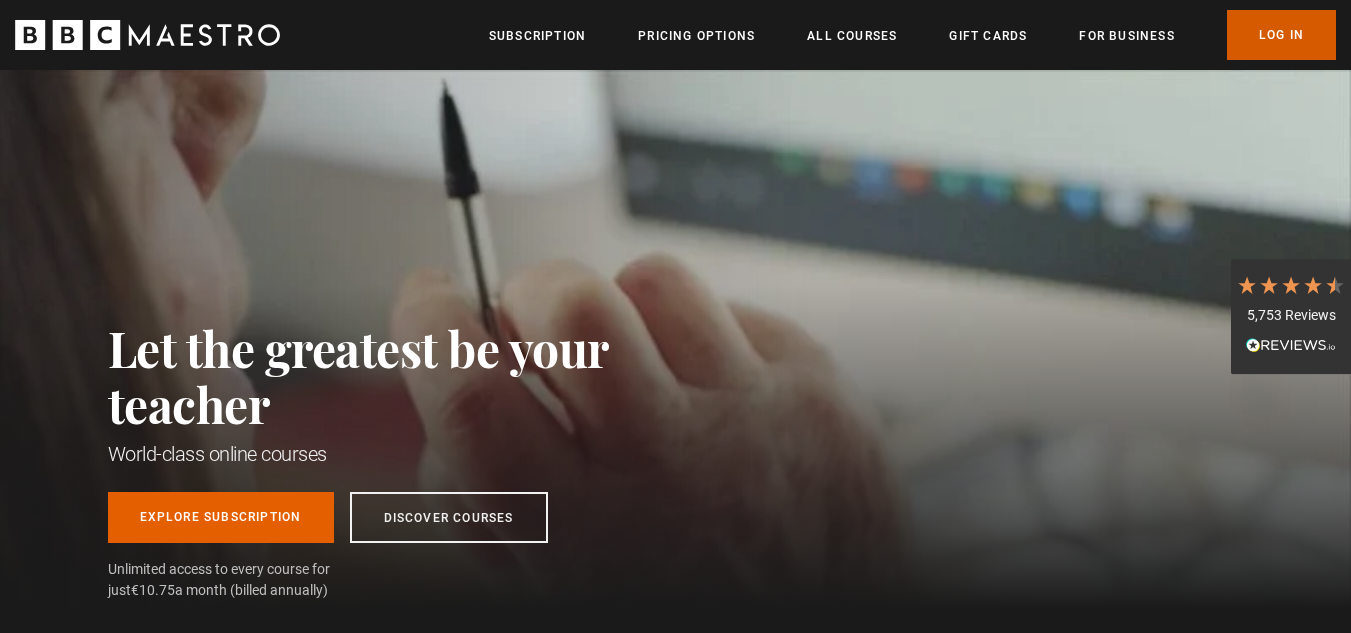 click on "Log In" at bounding box center [1281, 35] 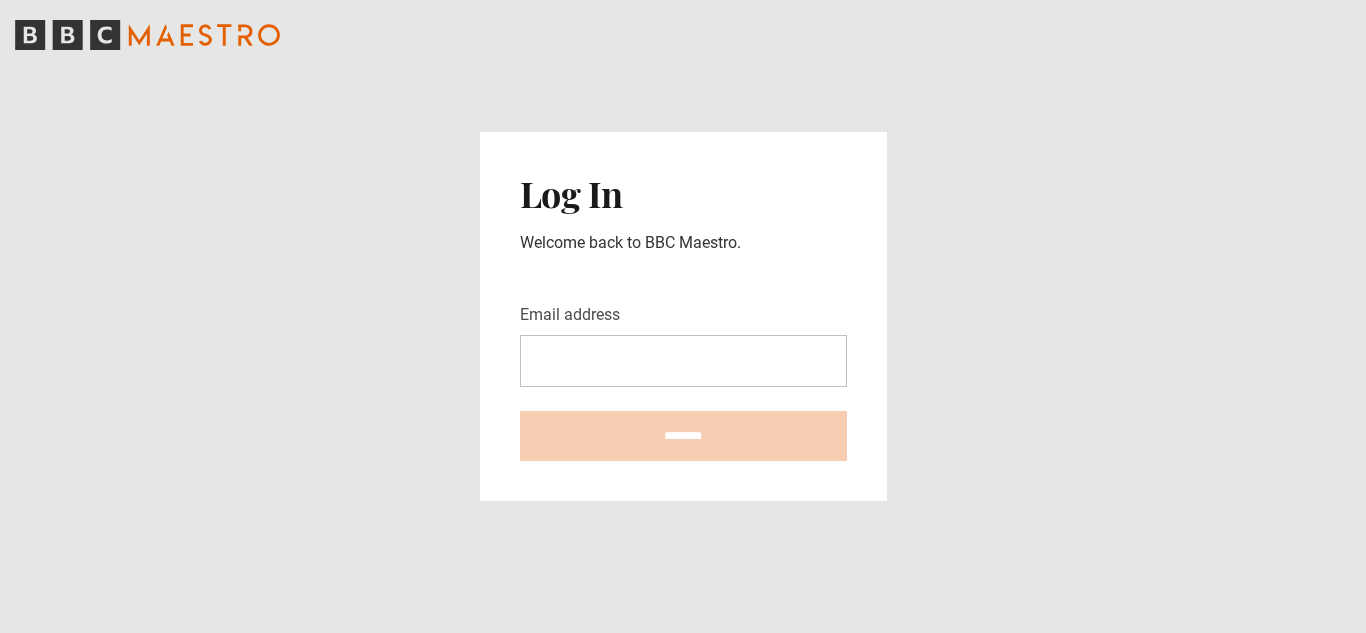 scroll, scrollTop: 0, scrollLeft: 0, axis: both 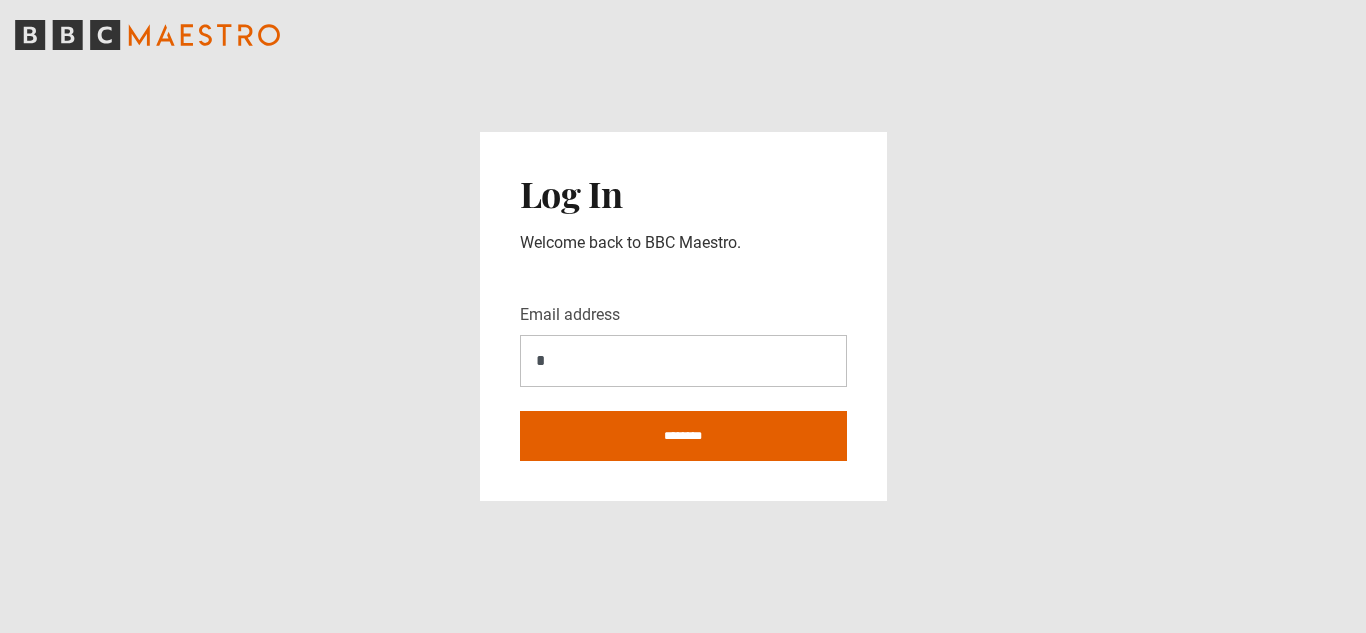 type on "**********" 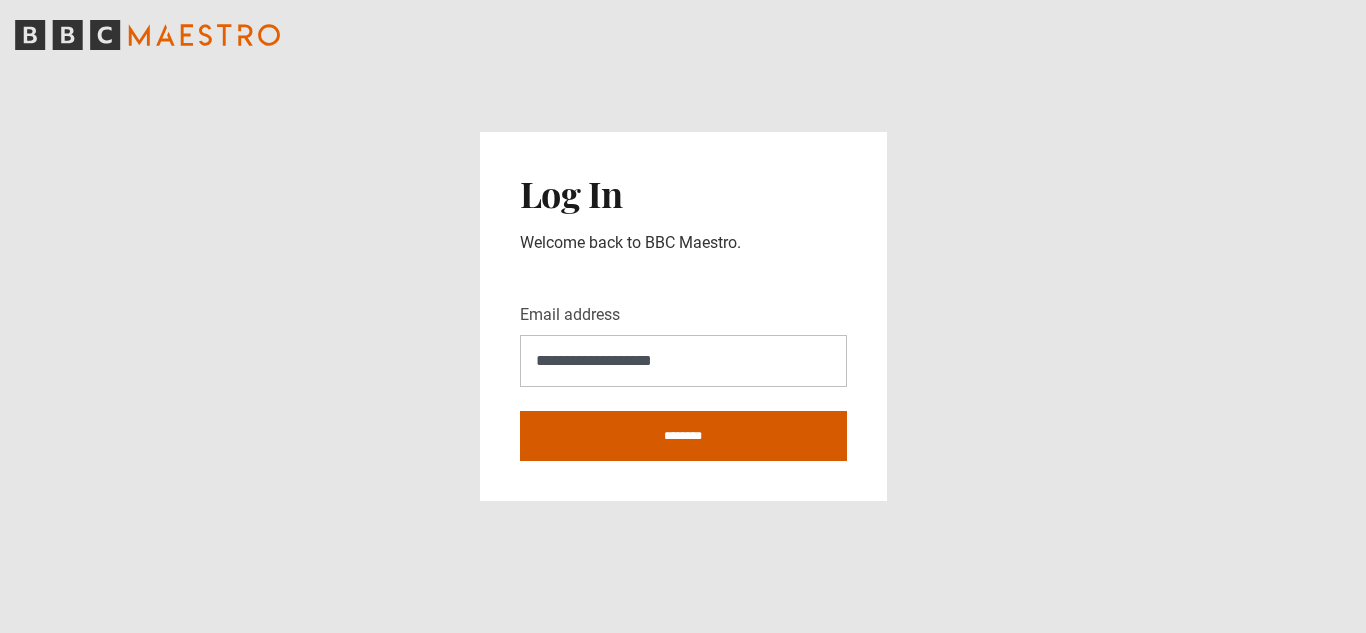 click on "********" at bounding box center (683, 436) 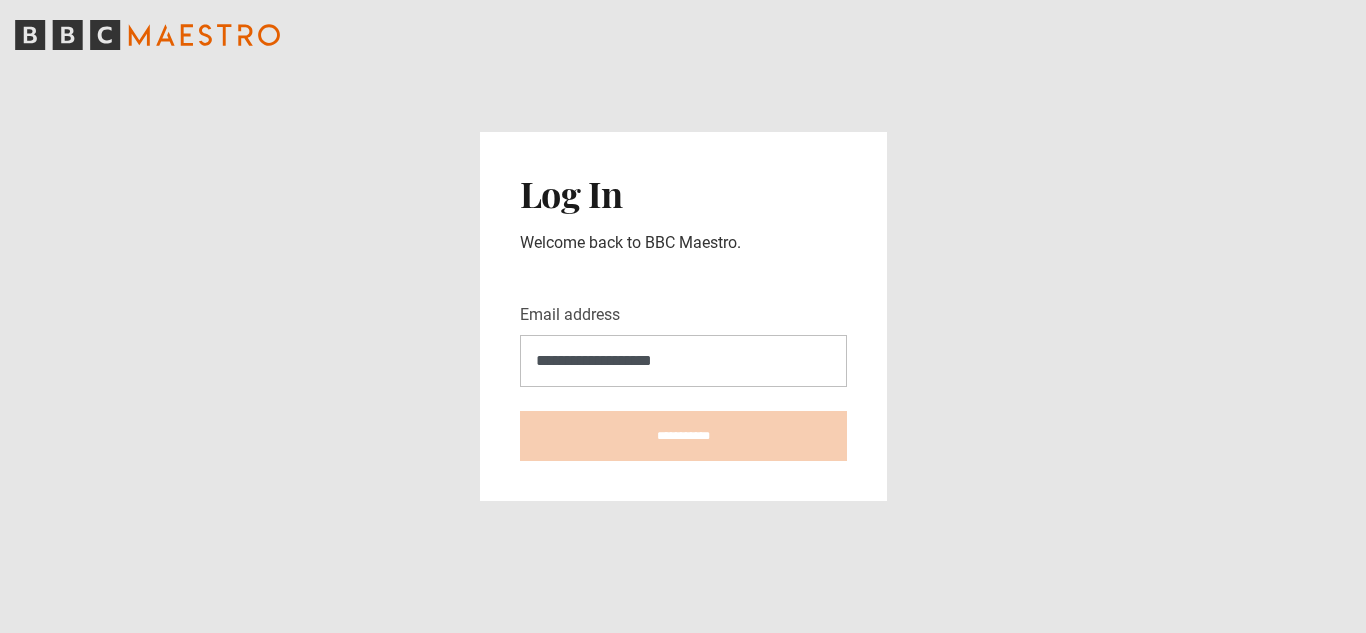 type on "**********" 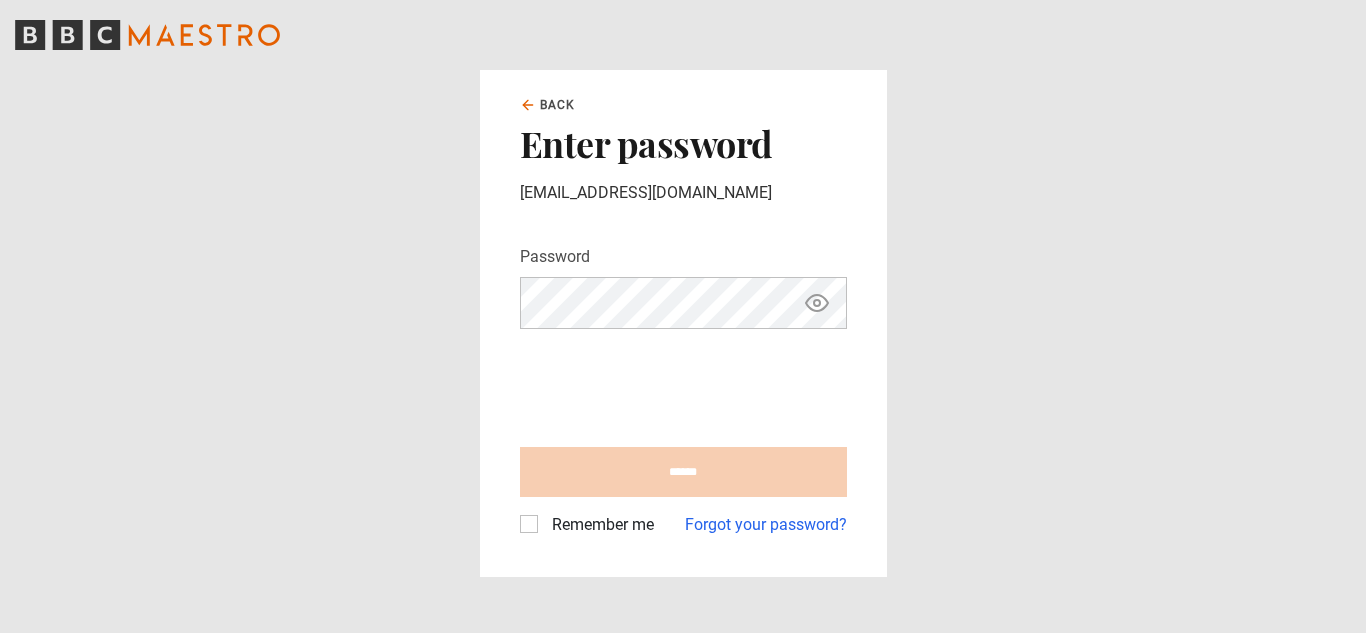 scroll, scrollTop: 0, scrollLeft: 0, axis: both 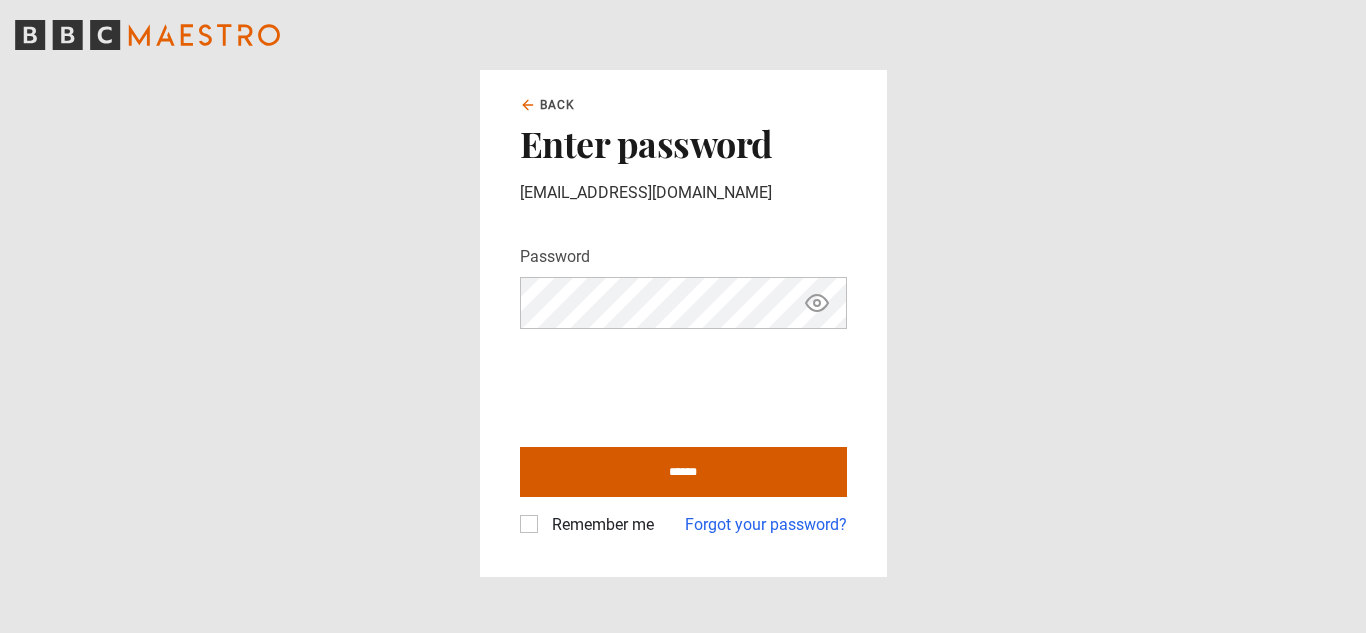 click on "******" at bounding box center (683, 472) 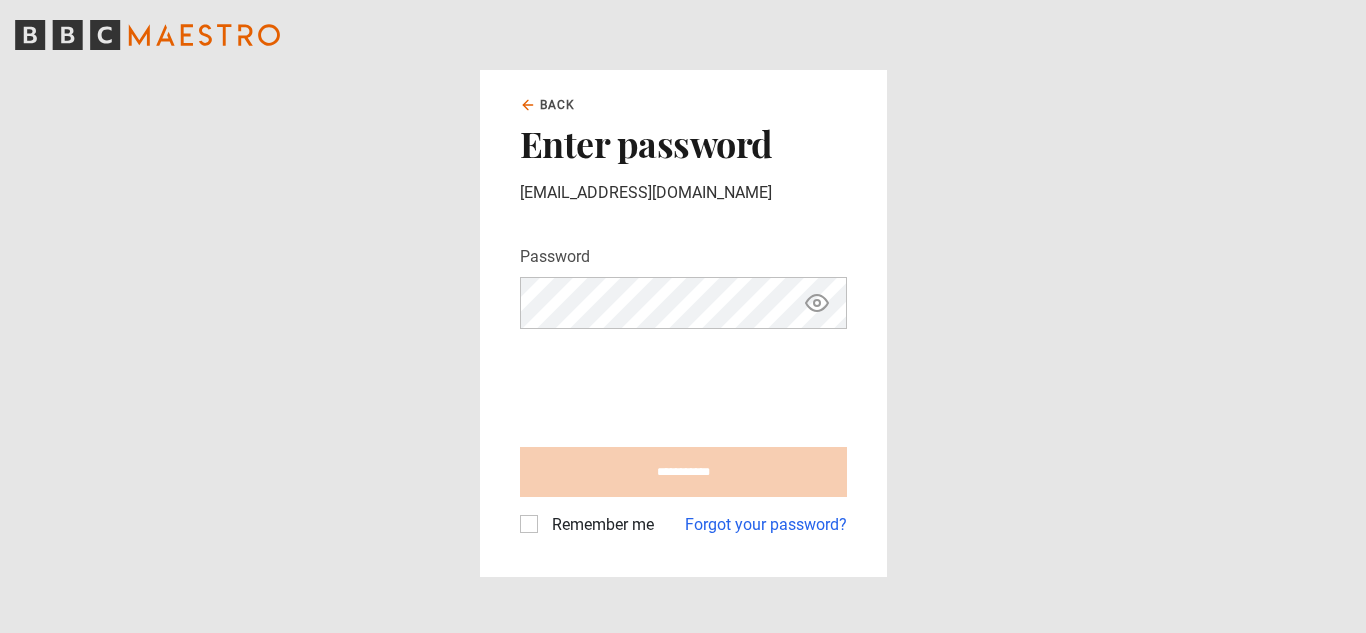 type on "**********" 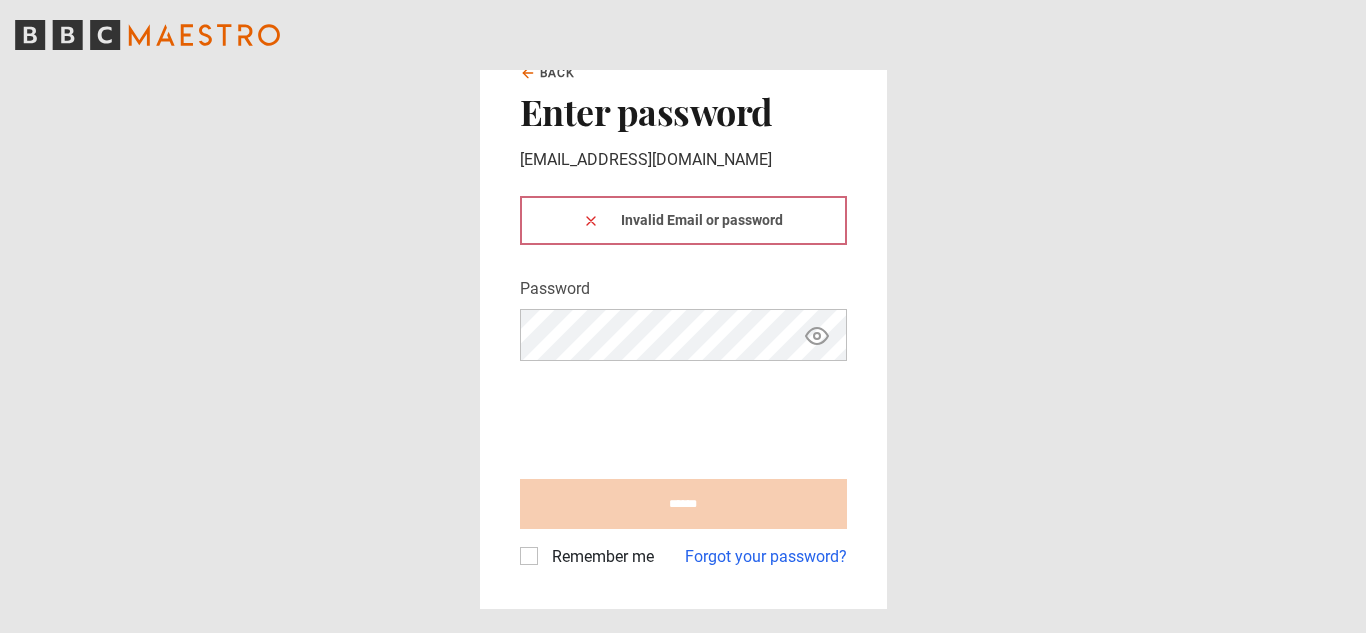 scroll, scrollTop: 0, scrollLeft: 0, axis: both 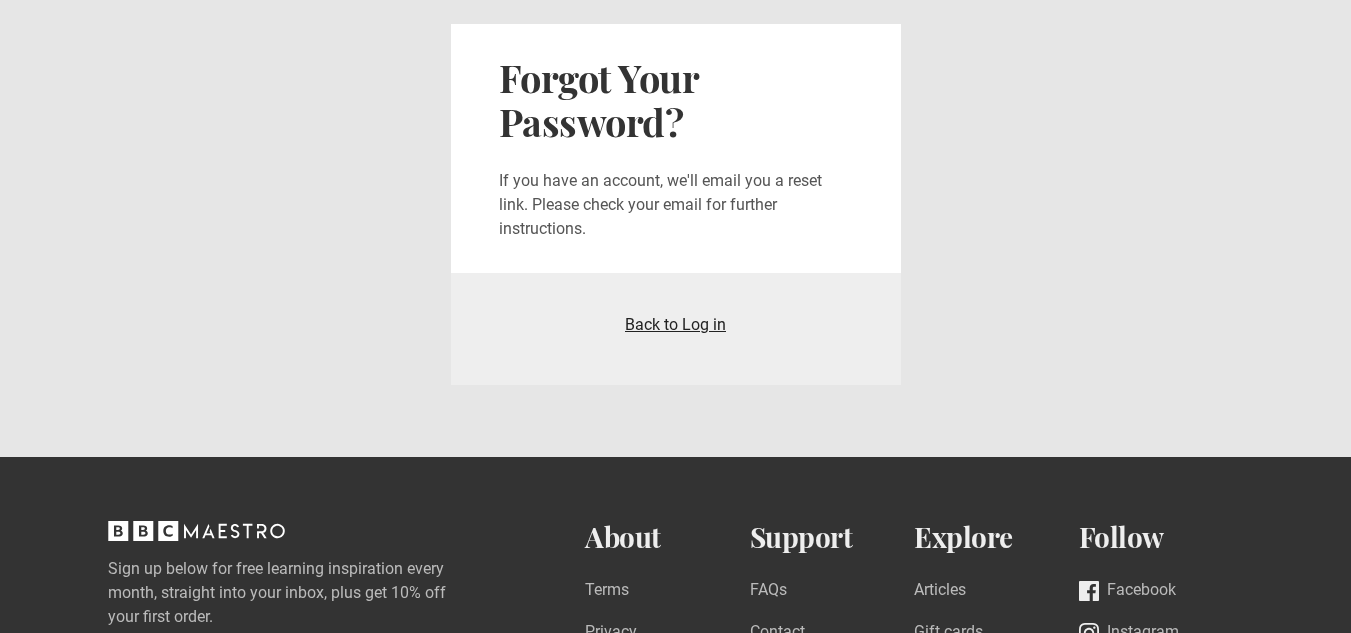 click on "Back to Log in" at bounding box center [675, 324] 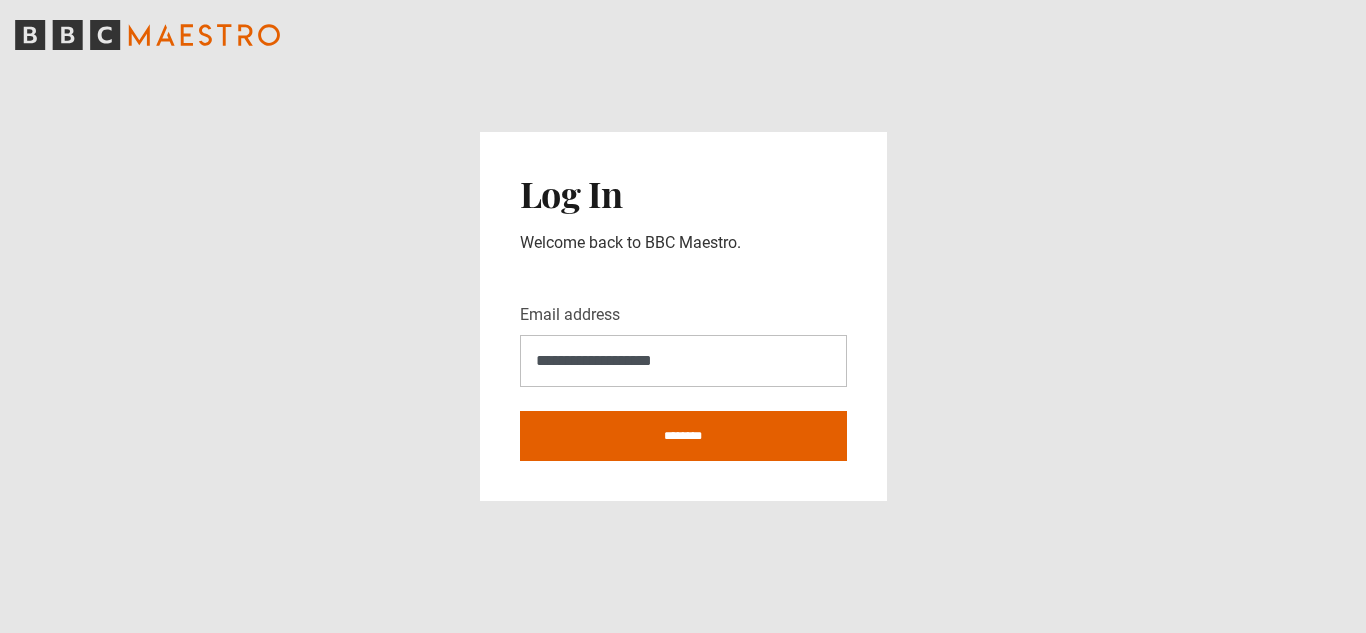 scroll, scrollTop: 0, scrollLeft: 0, axis: both 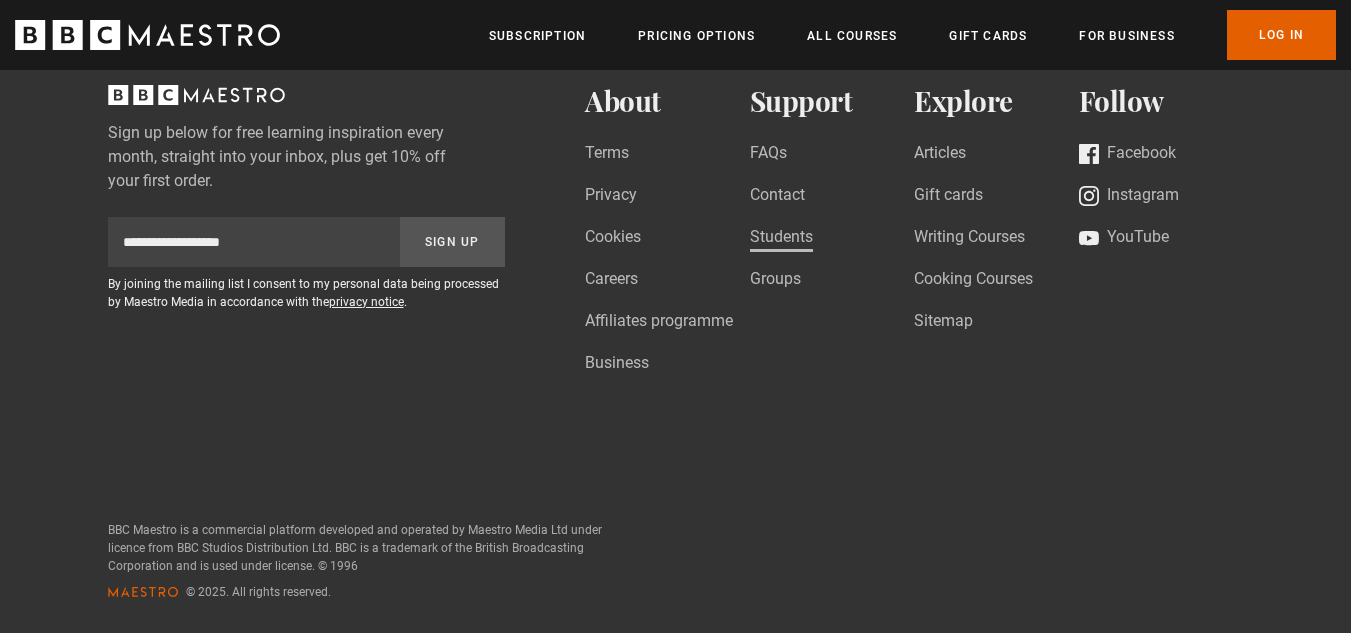 click on "Students" at bounding box center [781, 238] 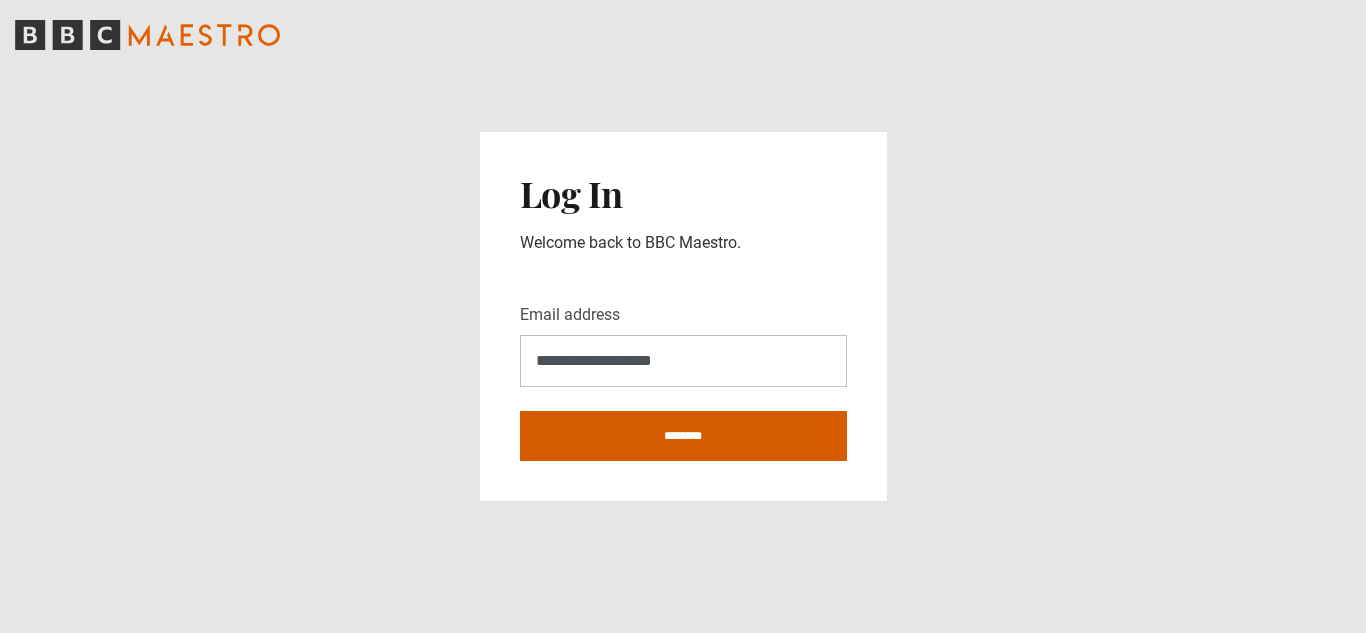 click on "********" at bounding box center (683, 436) 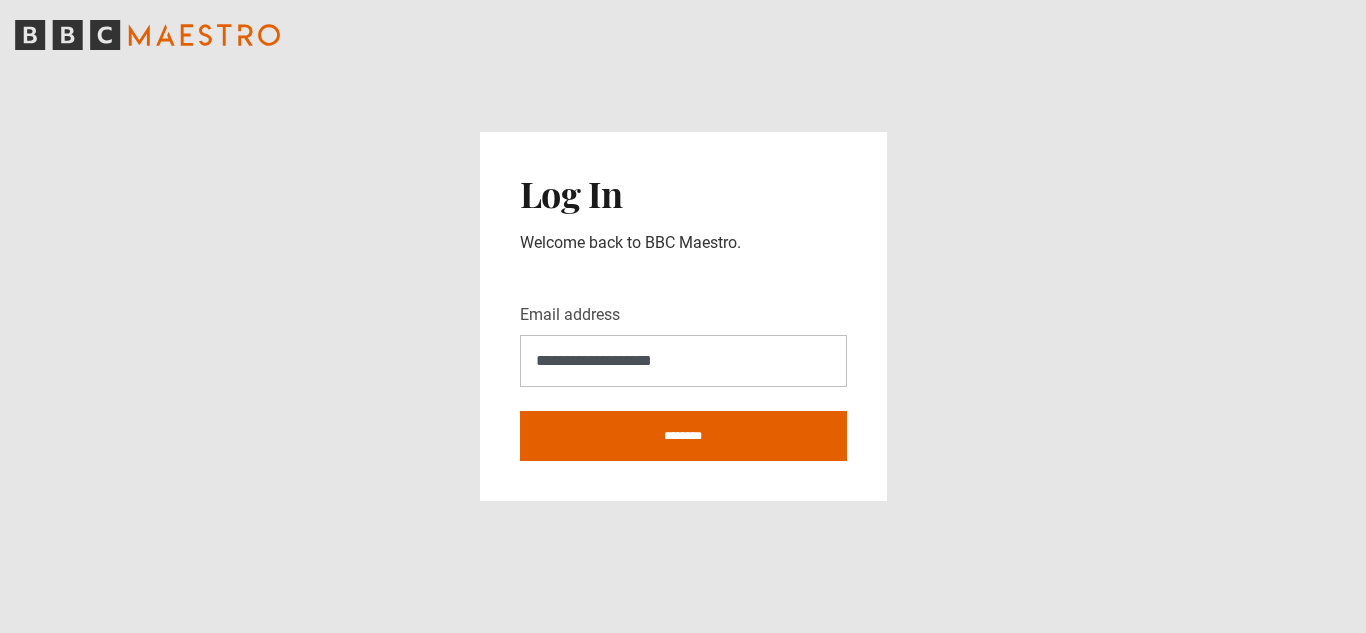 scroll, scrollTop: 0, scrollLeft: 0, axis: both 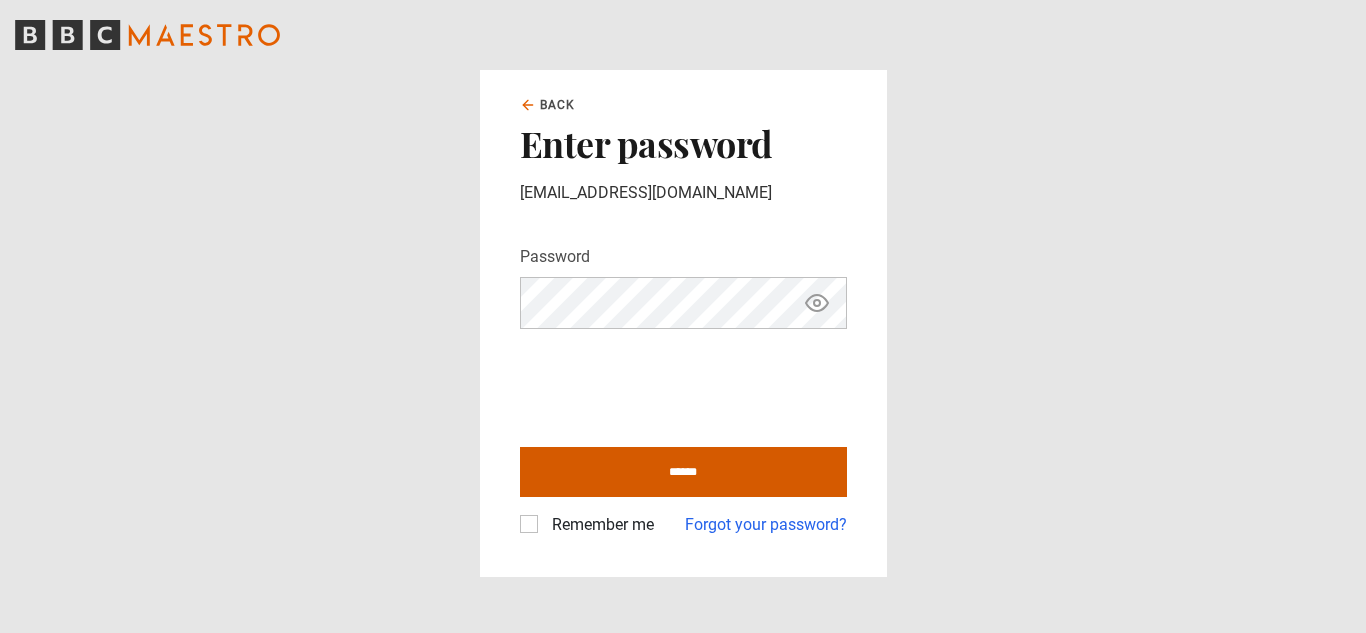 click on "******" at bounding box center (683, 472) 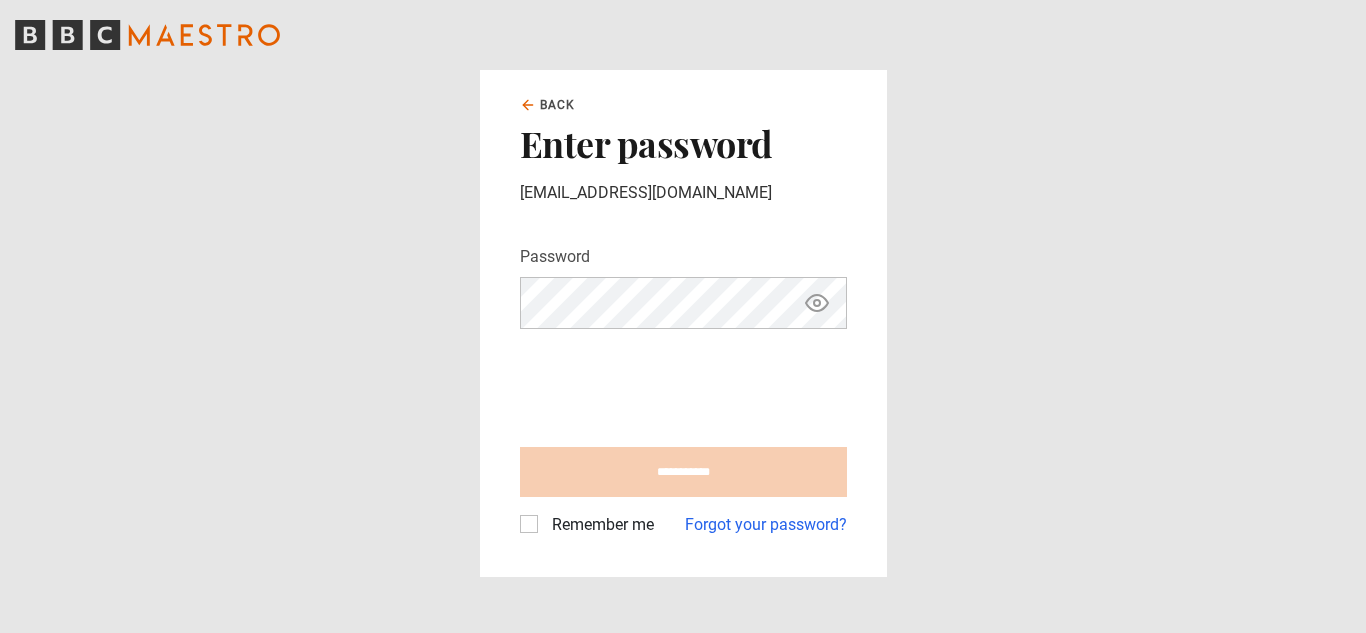 type on "**********" 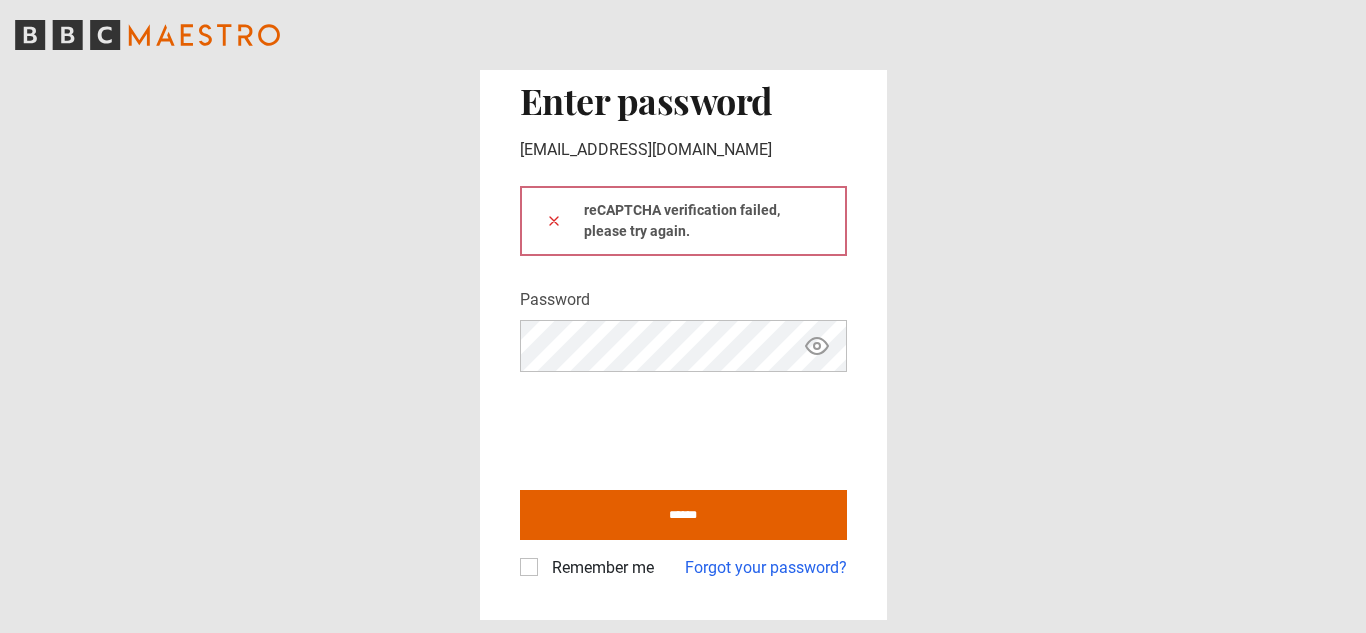 scroll, scrollTop: 0, scrollLeft: 0, axis: both 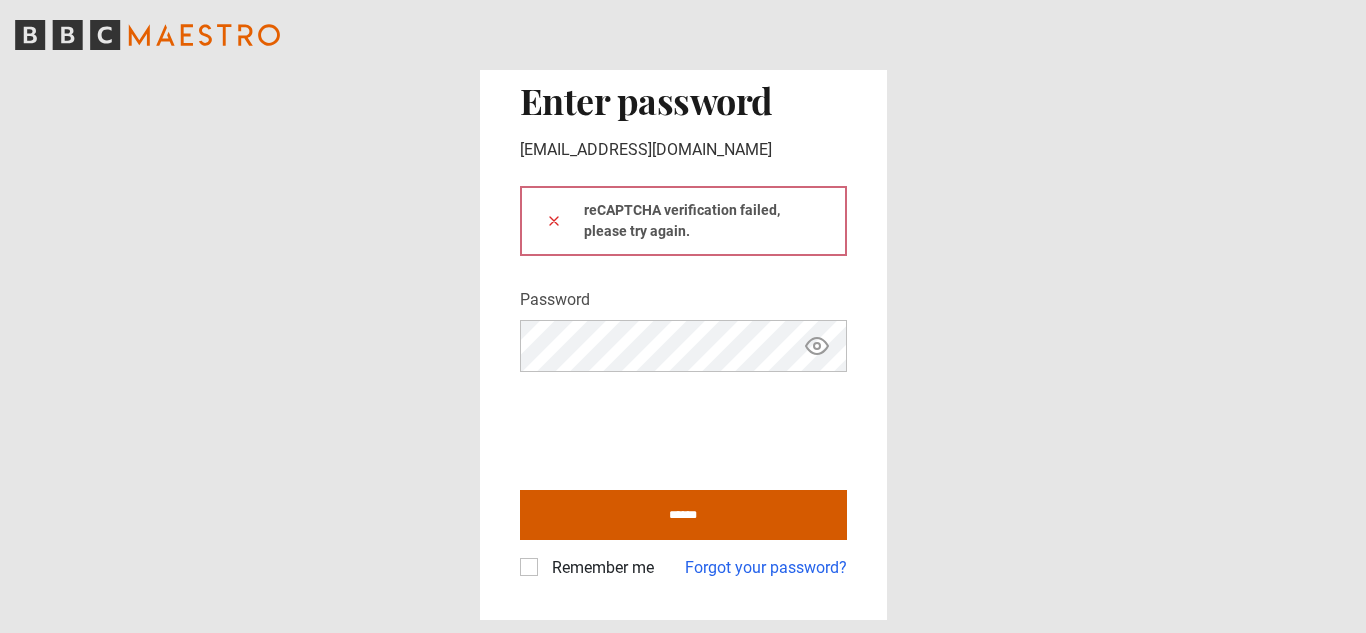 click on "******" at bounding box center [683, 515] 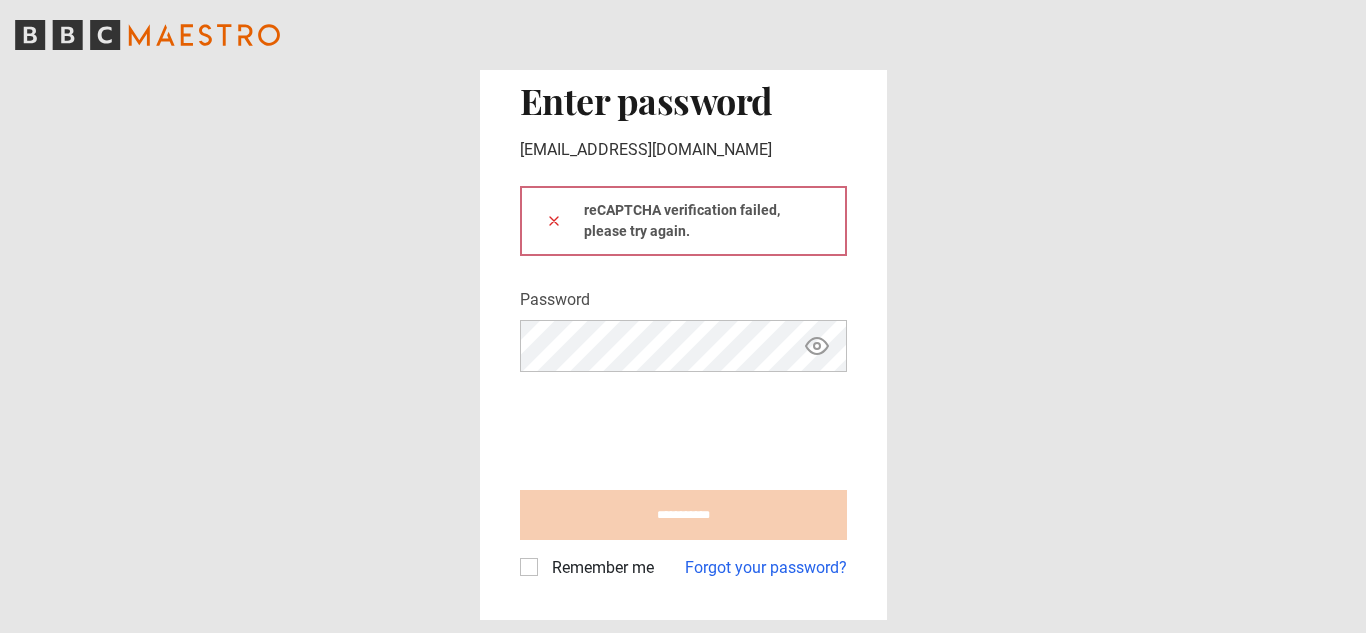 type on "**********" 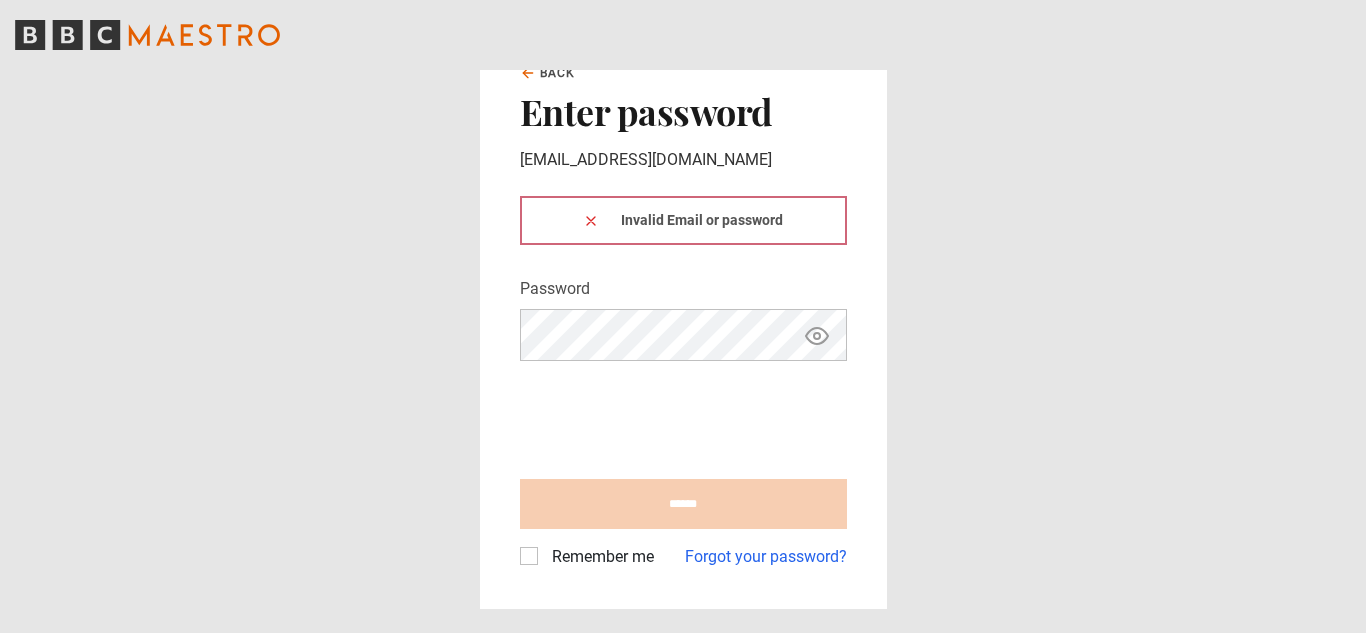 scroll, scrollTop: 0, scrollLeft: 0, axis: both 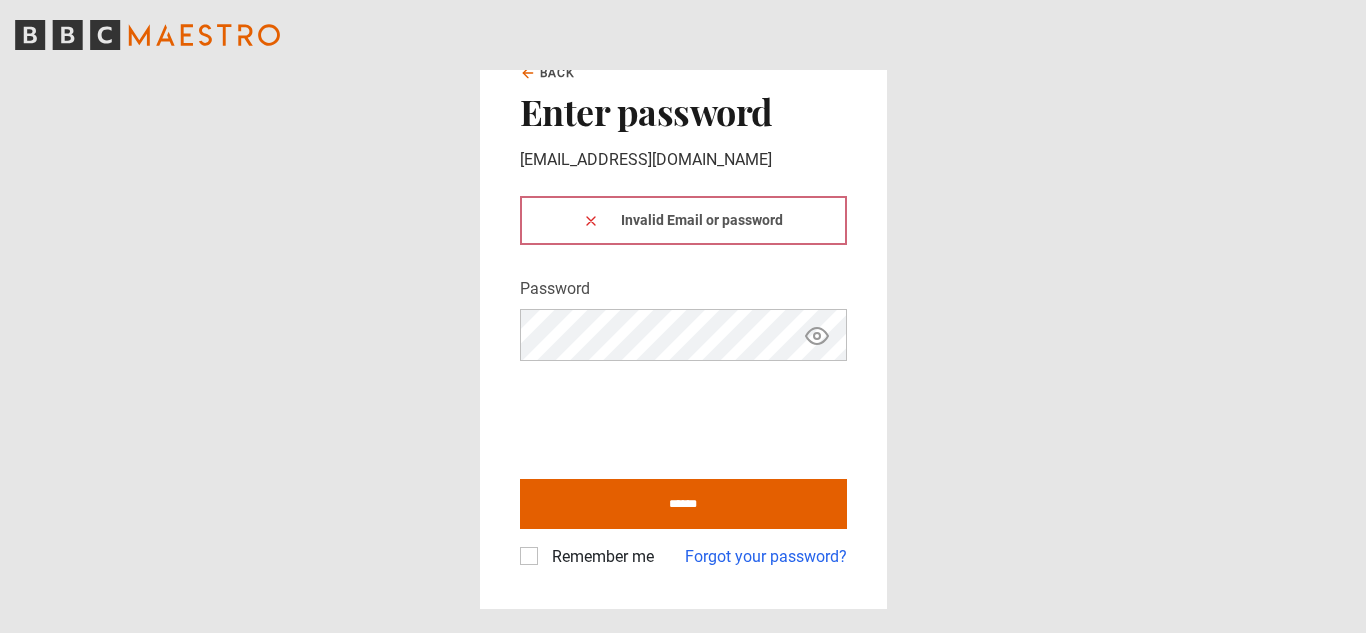 click 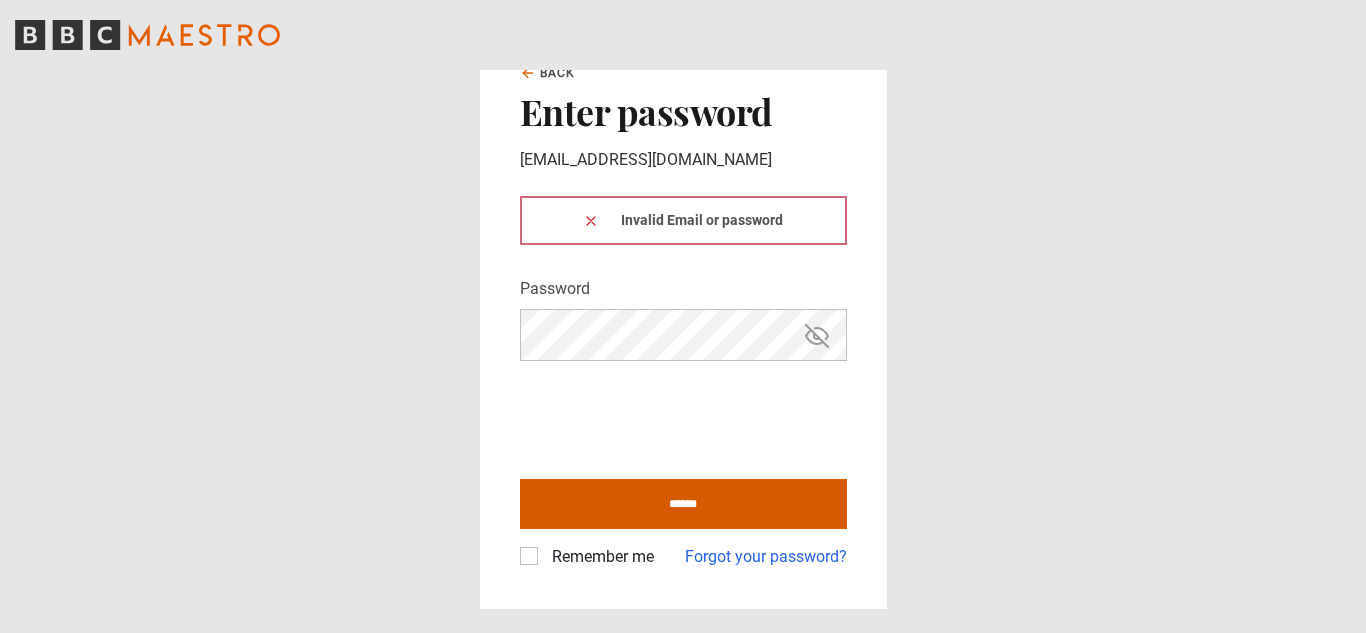 click on "******" at bounding box center [683, 504] 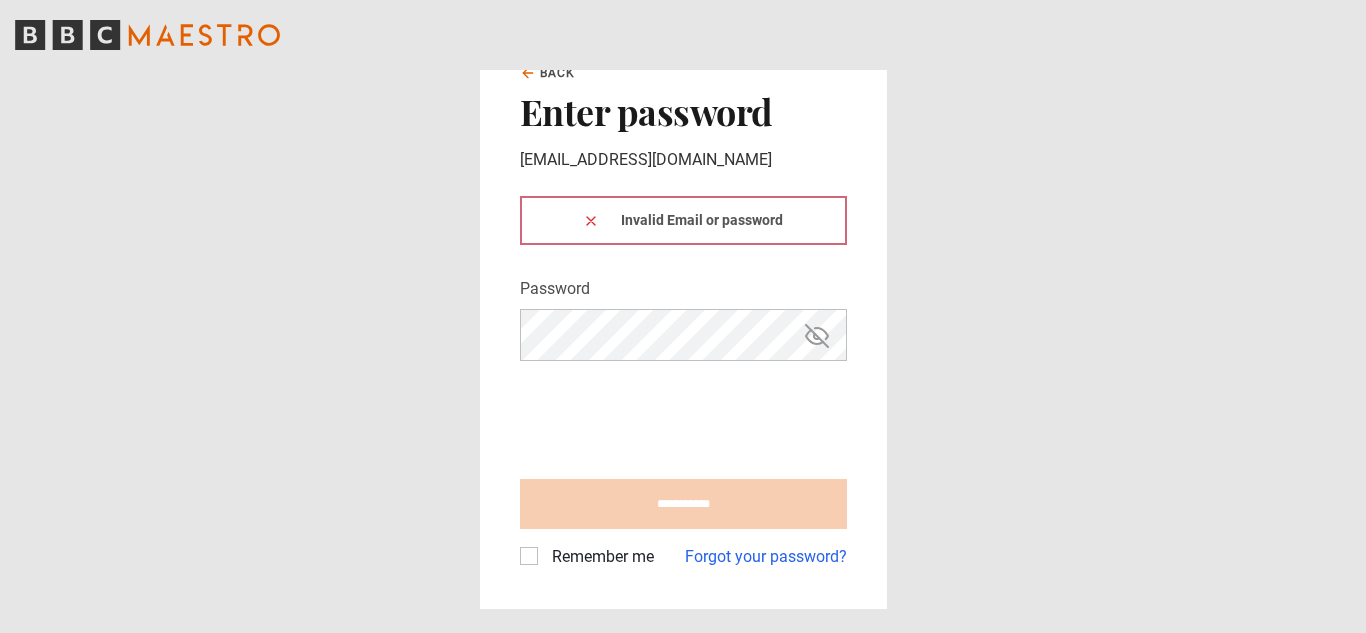 type on "**********" 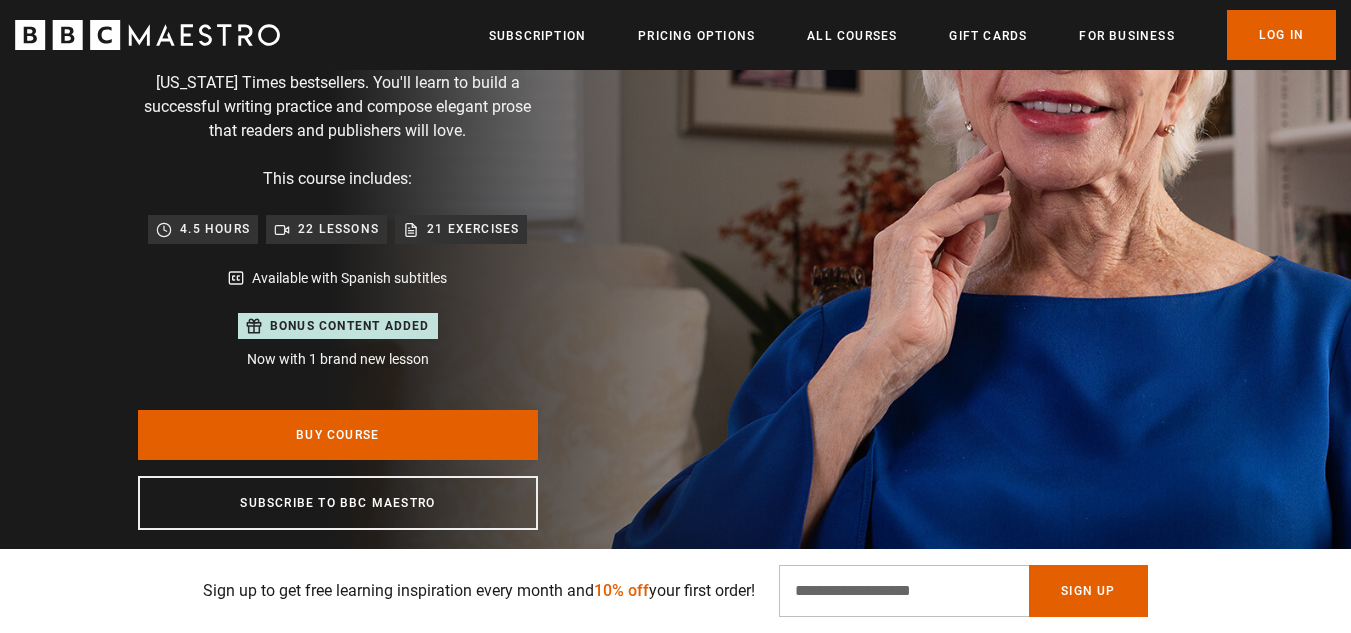 scroll, scrollTop: 506, scrollLeft: 0, axis: vertical 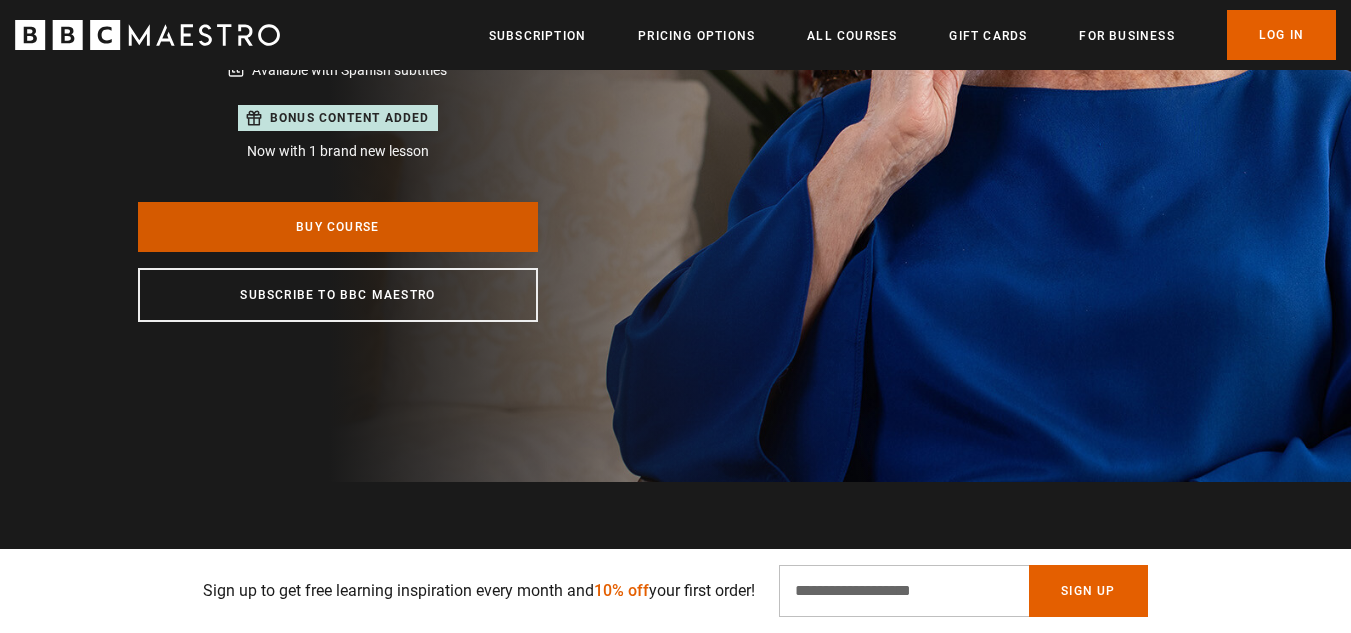 click on "Buy Course" at bounding box center (338, 227) 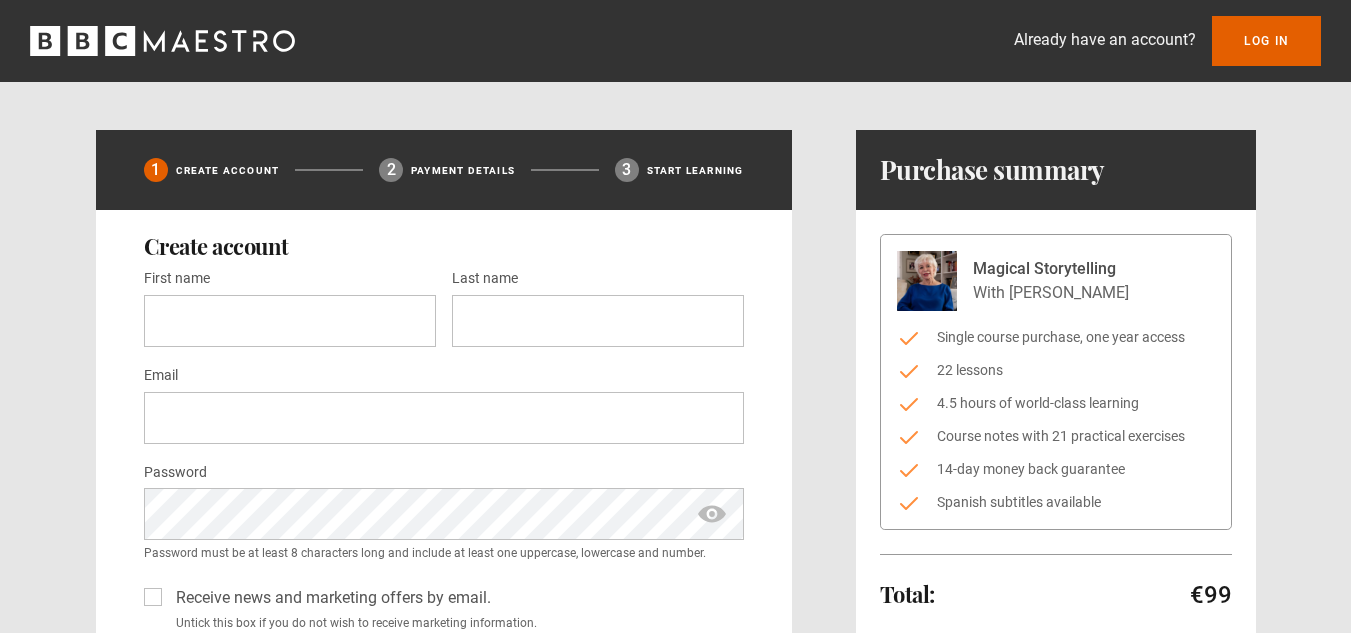 scroll, scrollTop: 0, scrollLeft: 0, axis: both 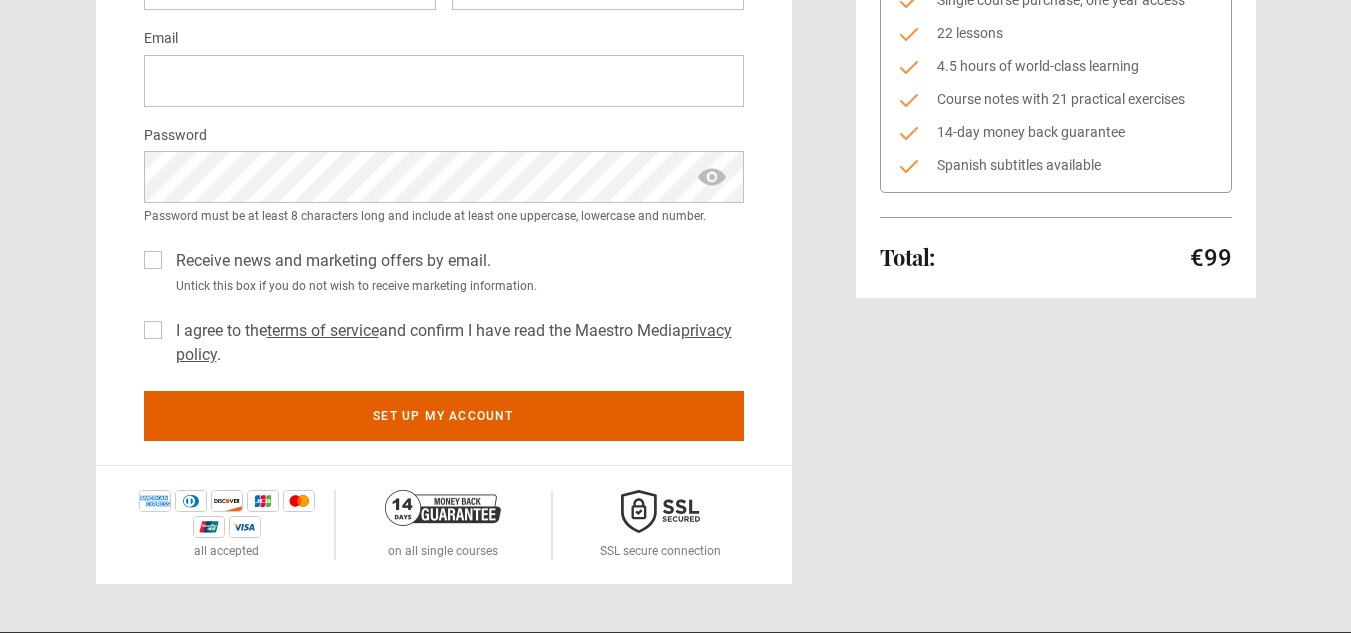 drag, startPoint x: 1358, startPoint y: 219, endPoint x: 1361, endPoint y: 346, distance: 127.03543 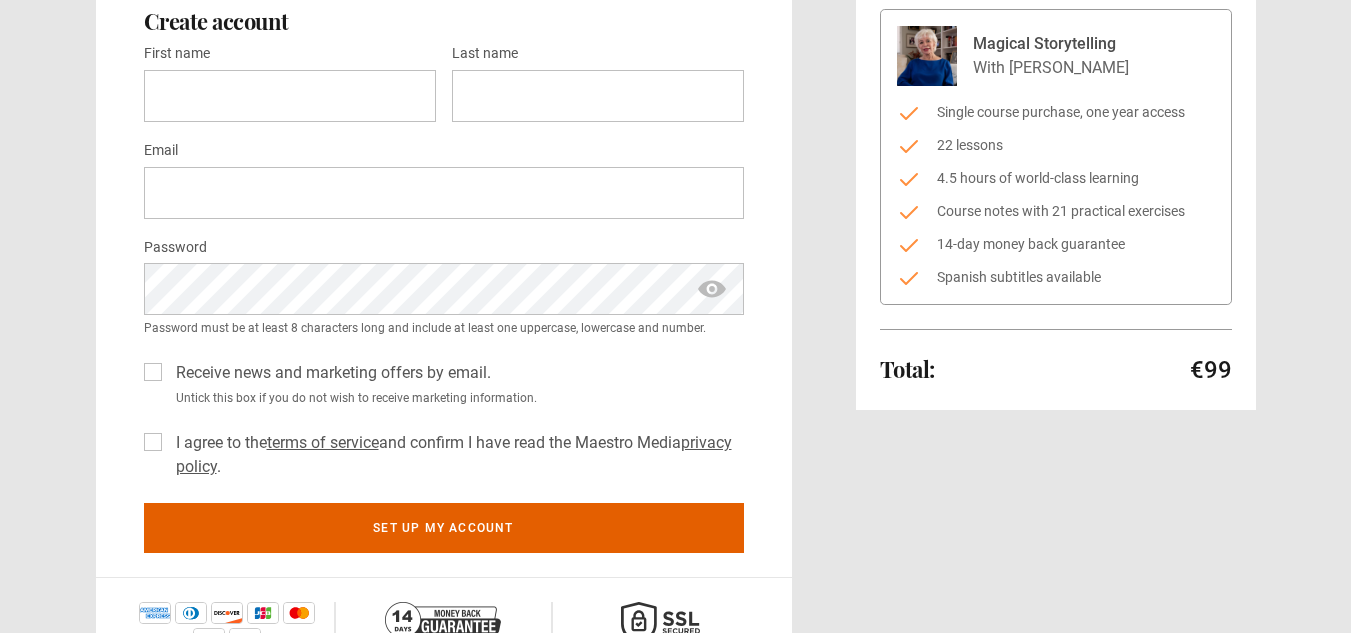 scroll, scrollTop: 201, scrollLeft: 0, axis: vertical 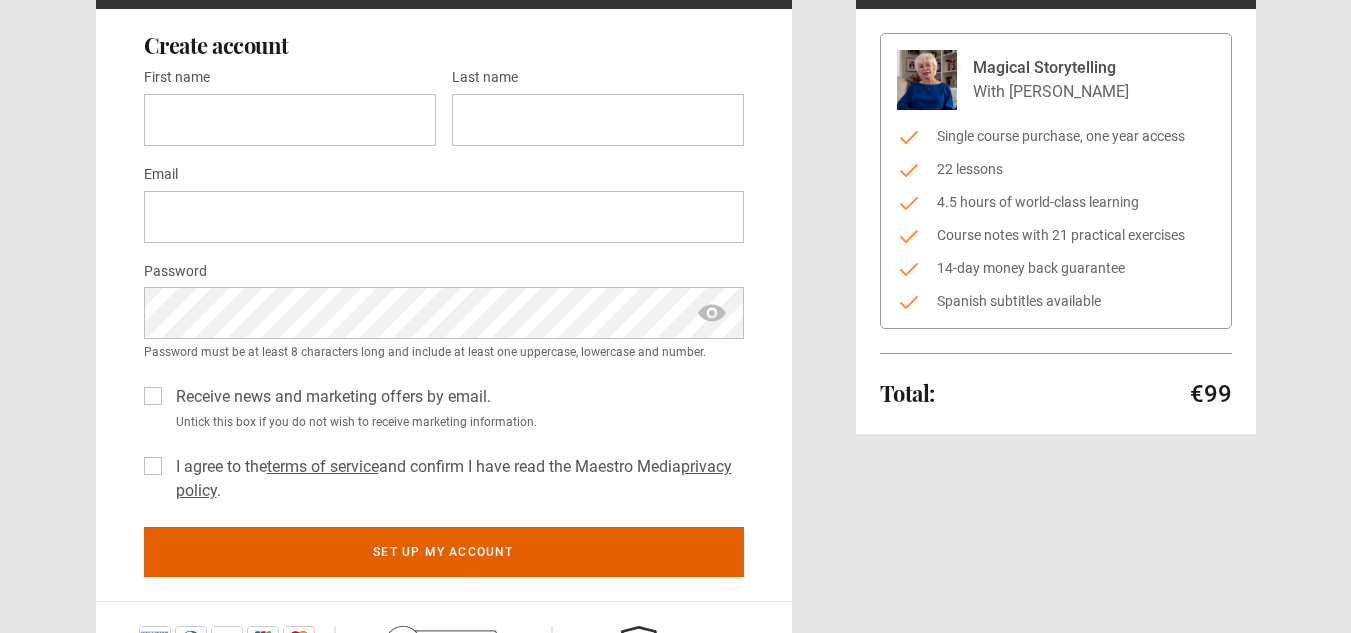 drag, startPoint x: 977, startPoint y: 70, endPoint x: 1132, endPoint y: 71, distance: 155.00322 